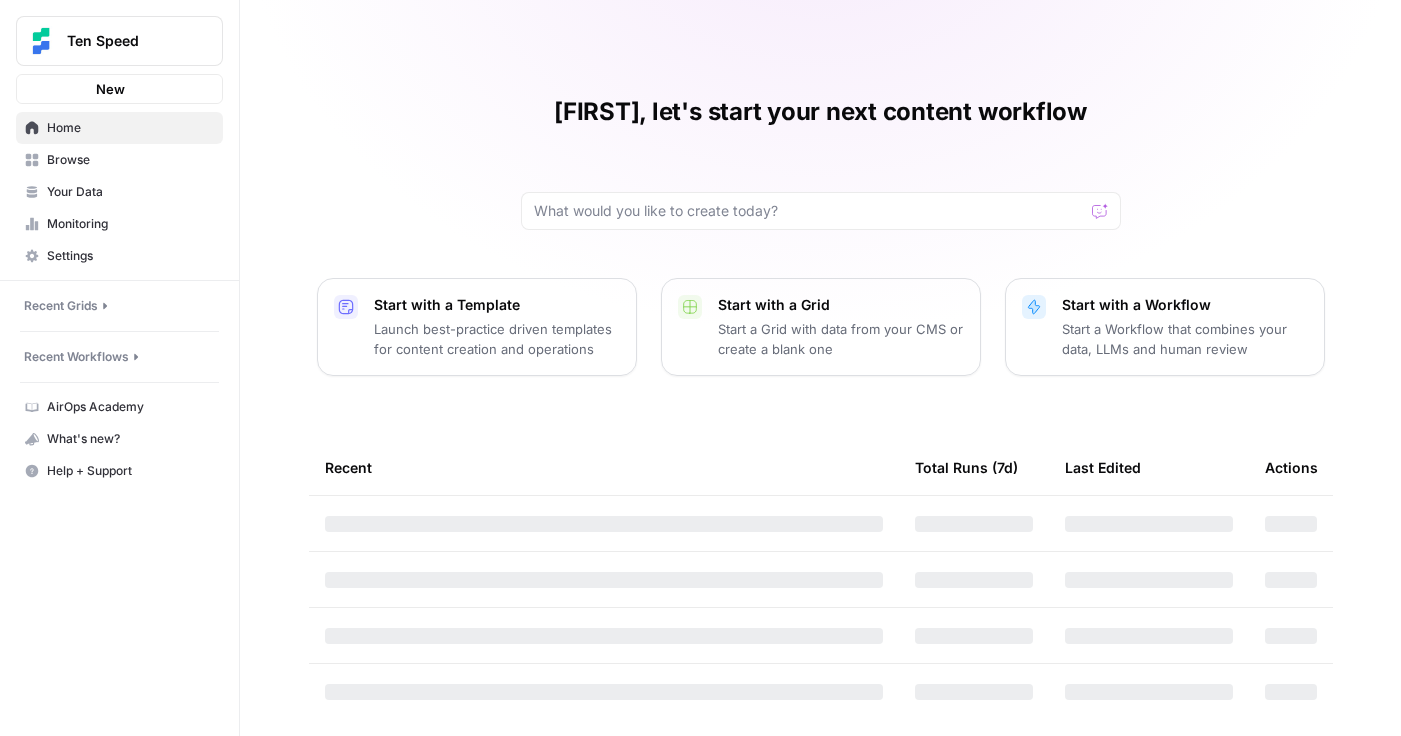 scroll, scrollTop: 0, scrollLeft: 0, axis: both 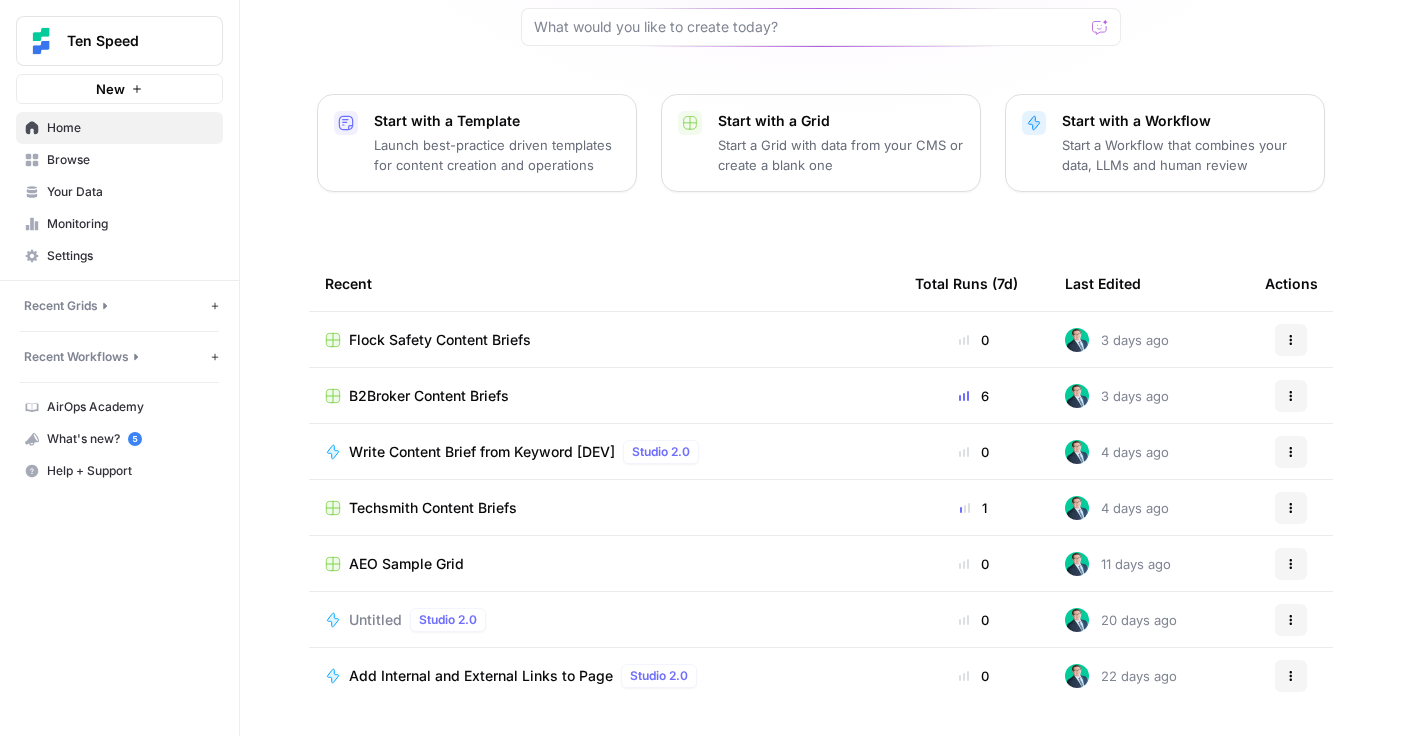 click on "Recent Workflows" at bounding box center [76, 357] 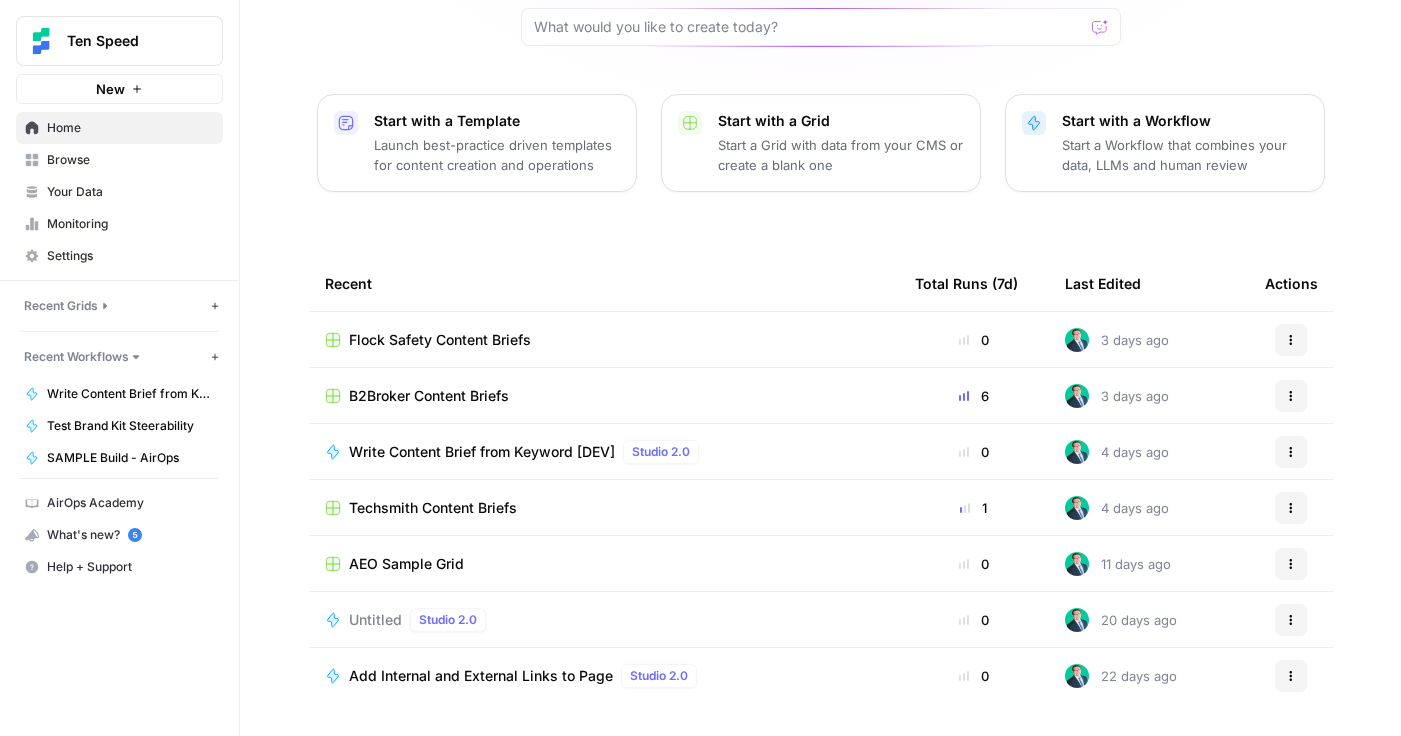 click on "Browse" at bounding box center [130, 160] 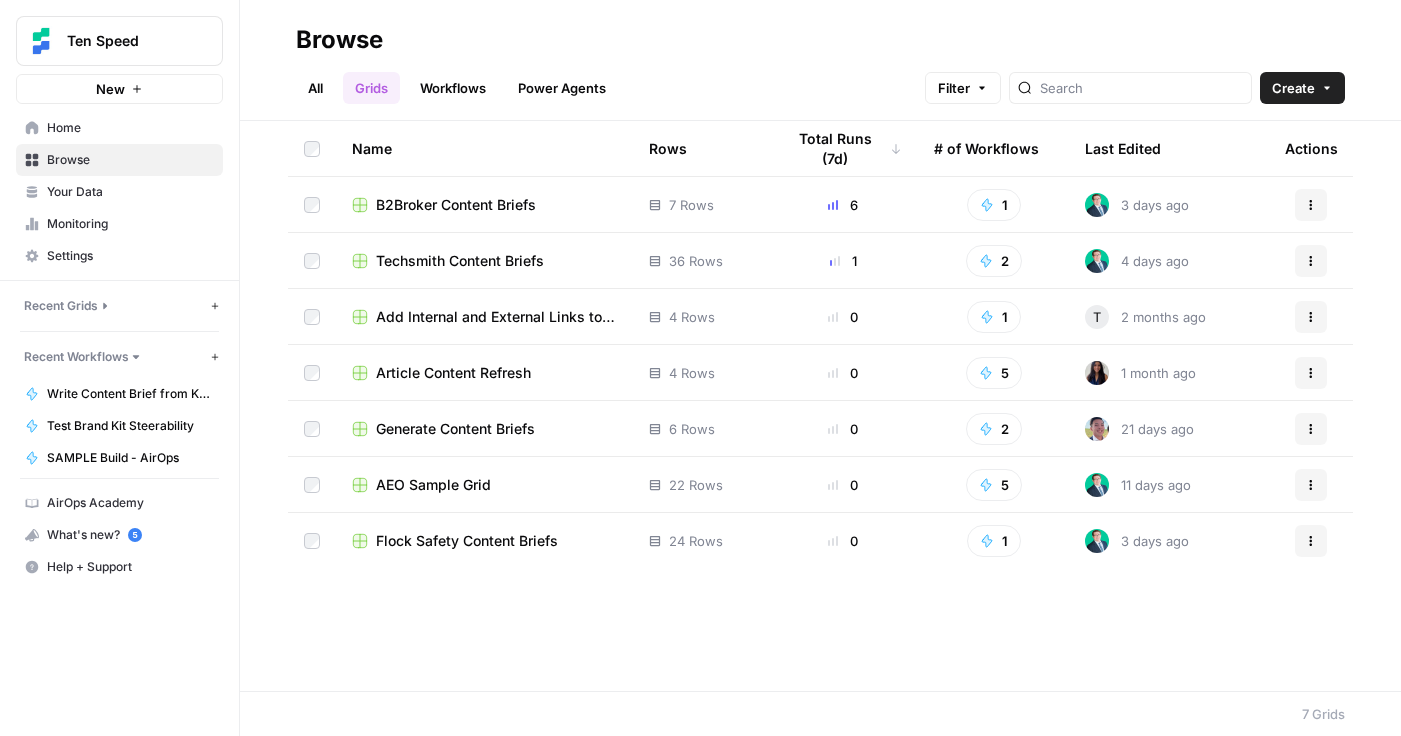 click on "Workflows" at bounding box center [453, 88] 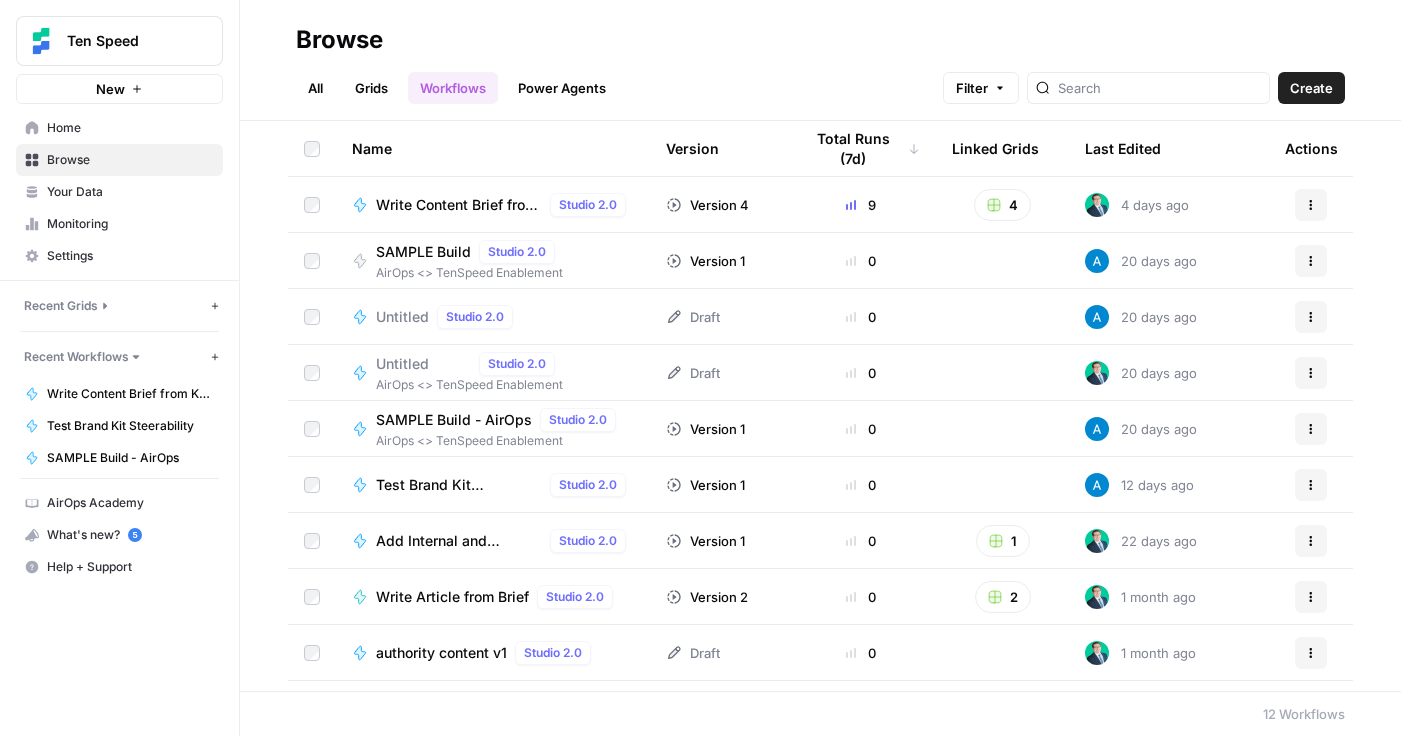 click on "Grids" at bounding box center (371, 88) 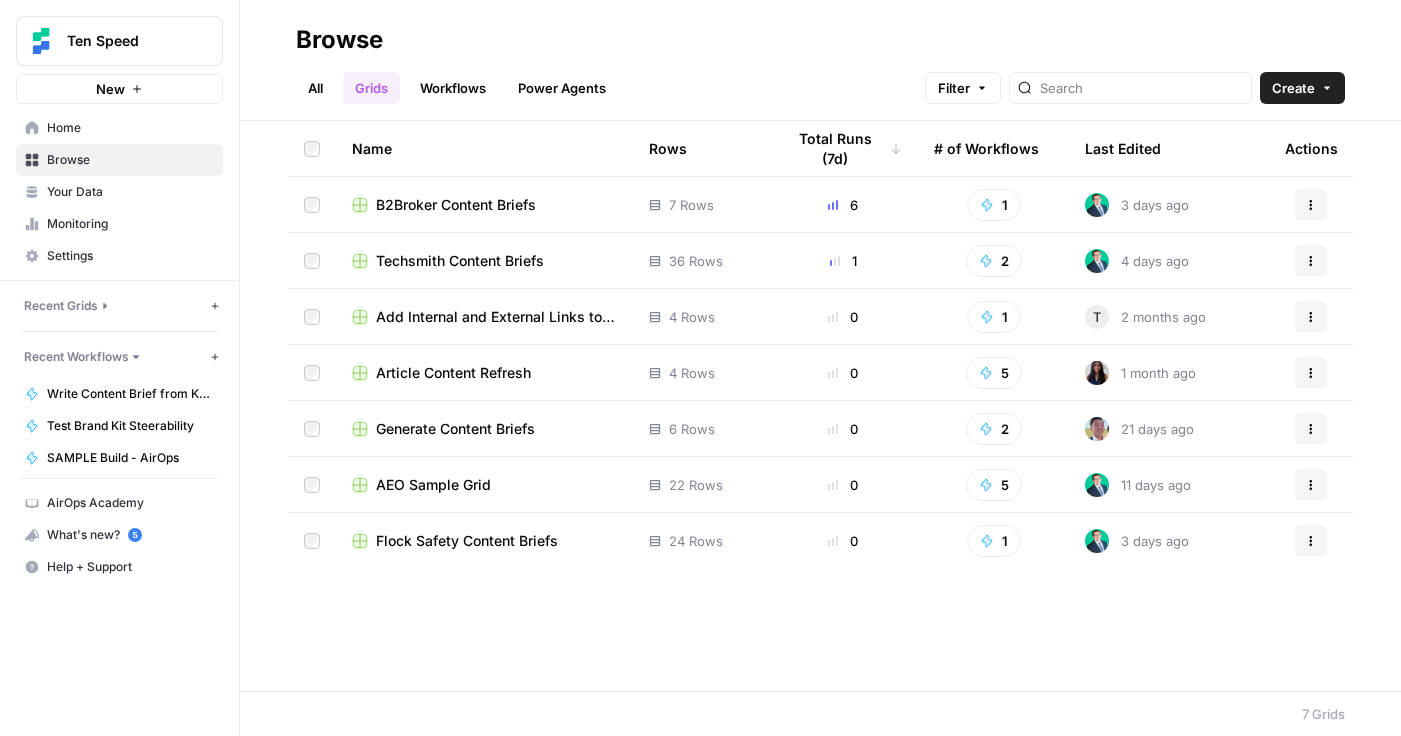 click on "Workflows" at bounding box center [453, 88] 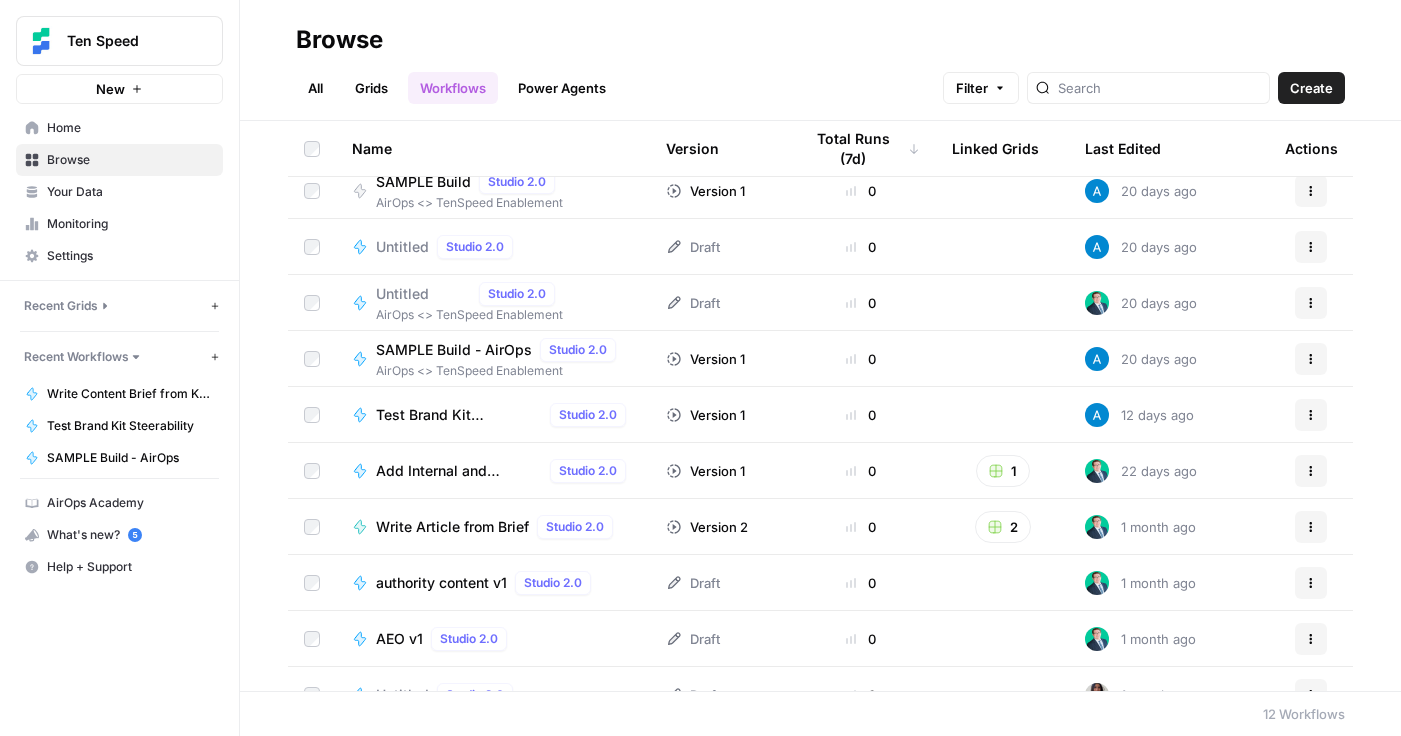 scroll, scrollTop: 158, scrollLeft: 0, axis: vertical 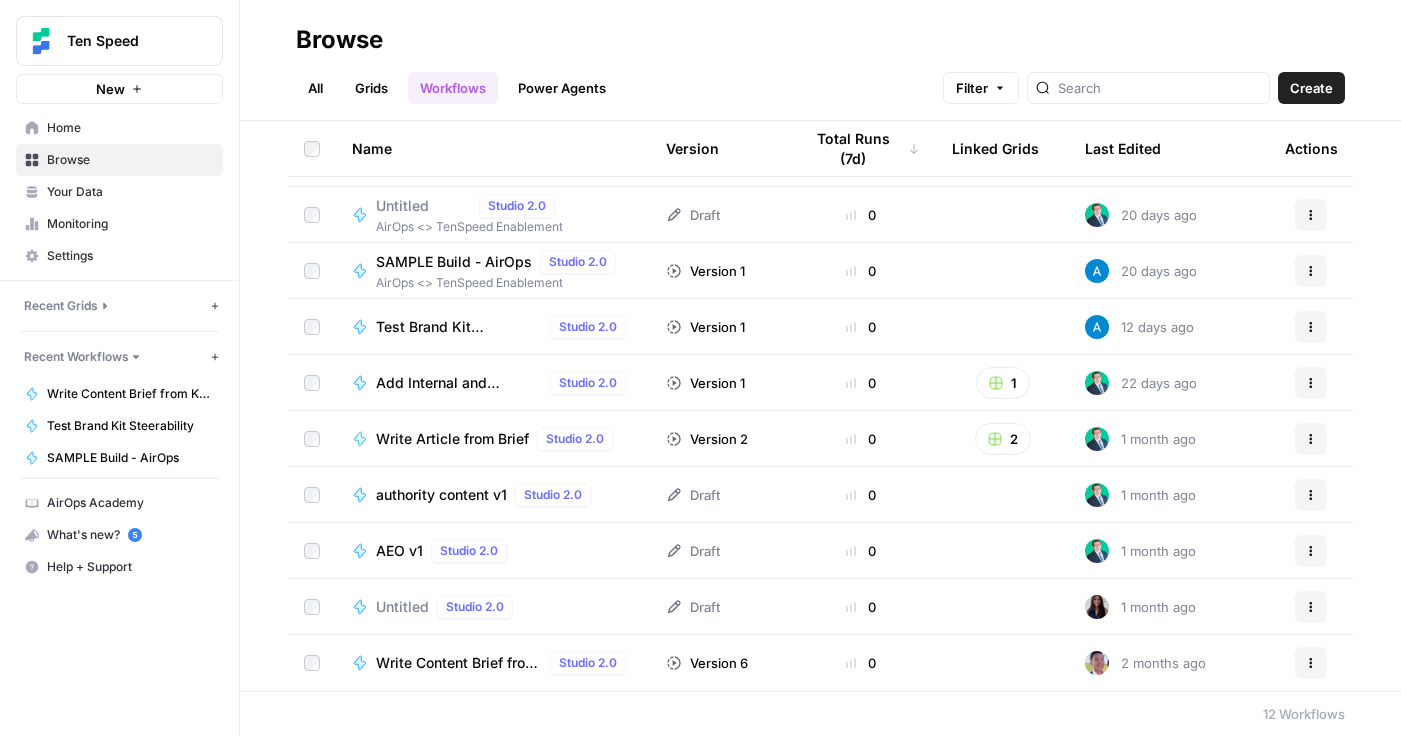 click on "Home" at bounding box center (119, 128) 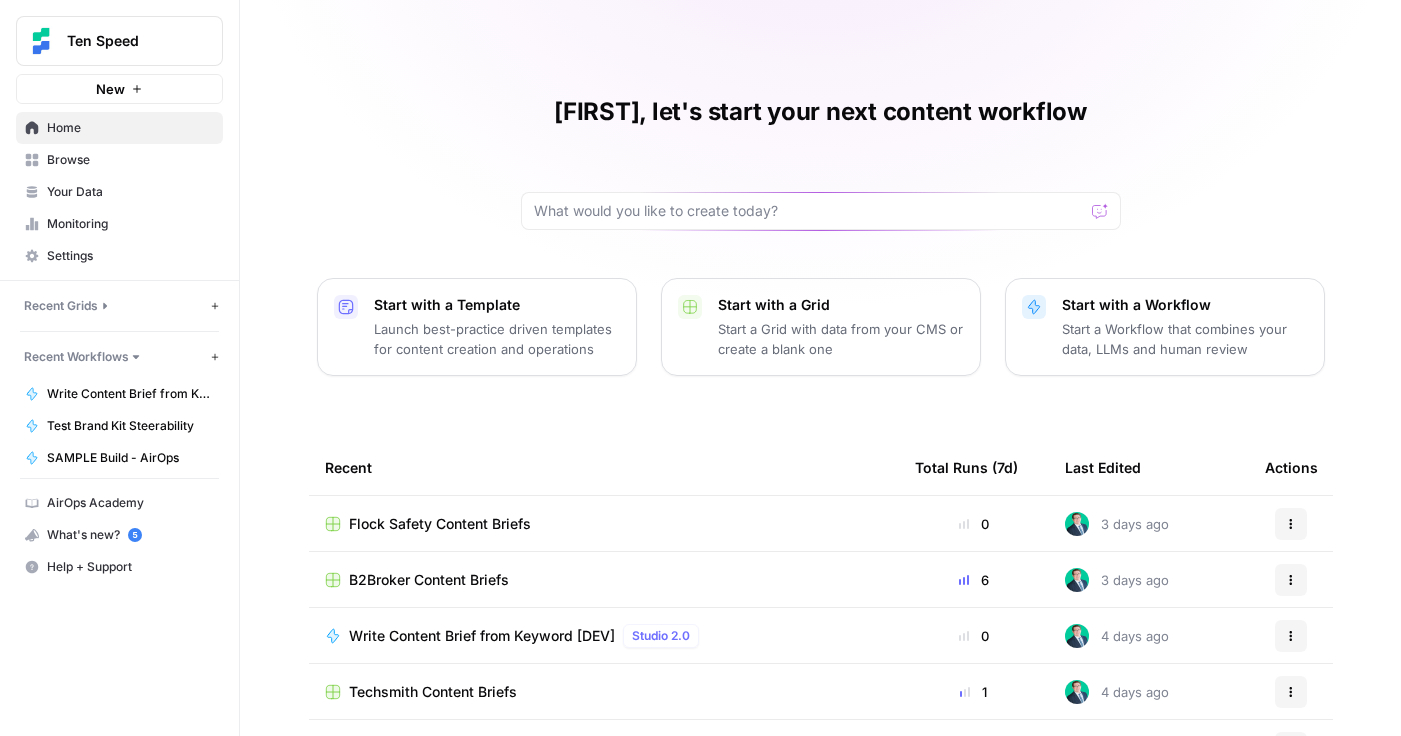 click 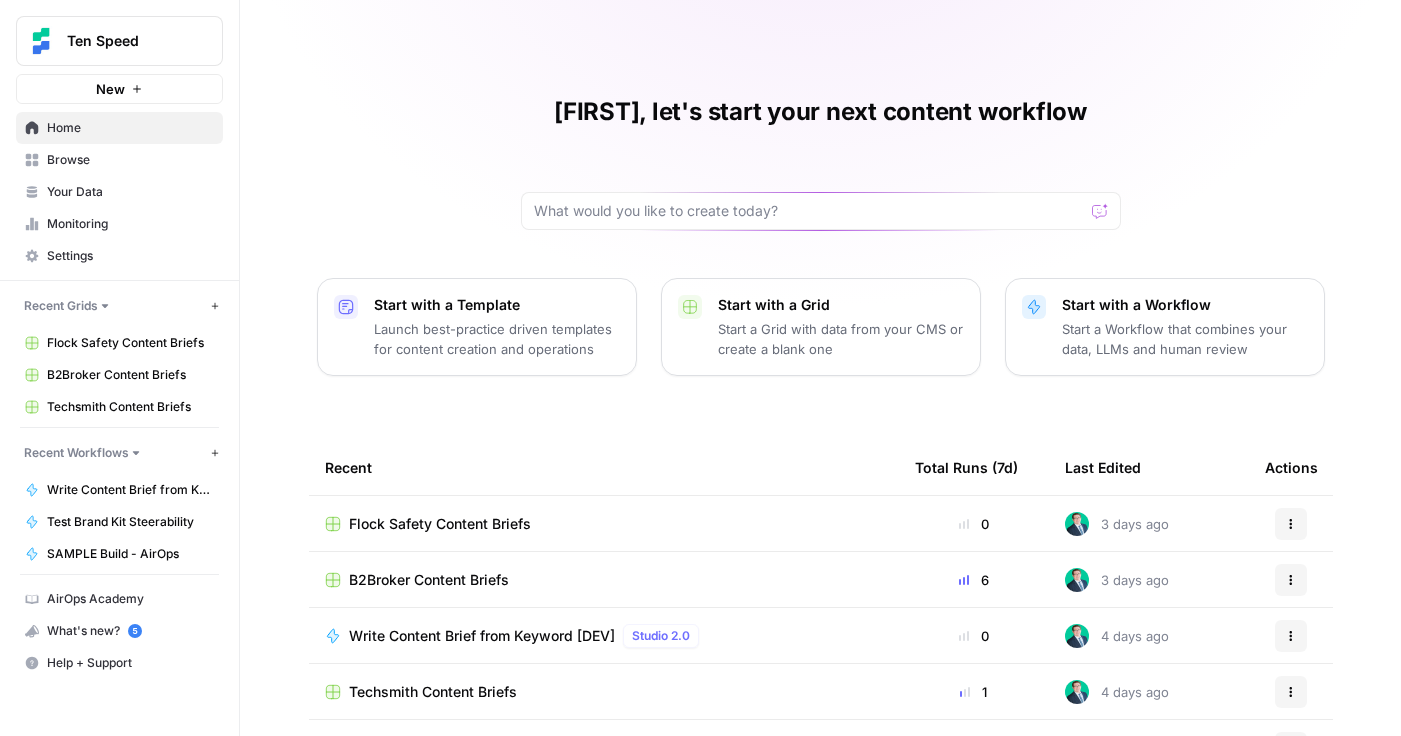 click on "Browse" at bounding box center (130, 160) 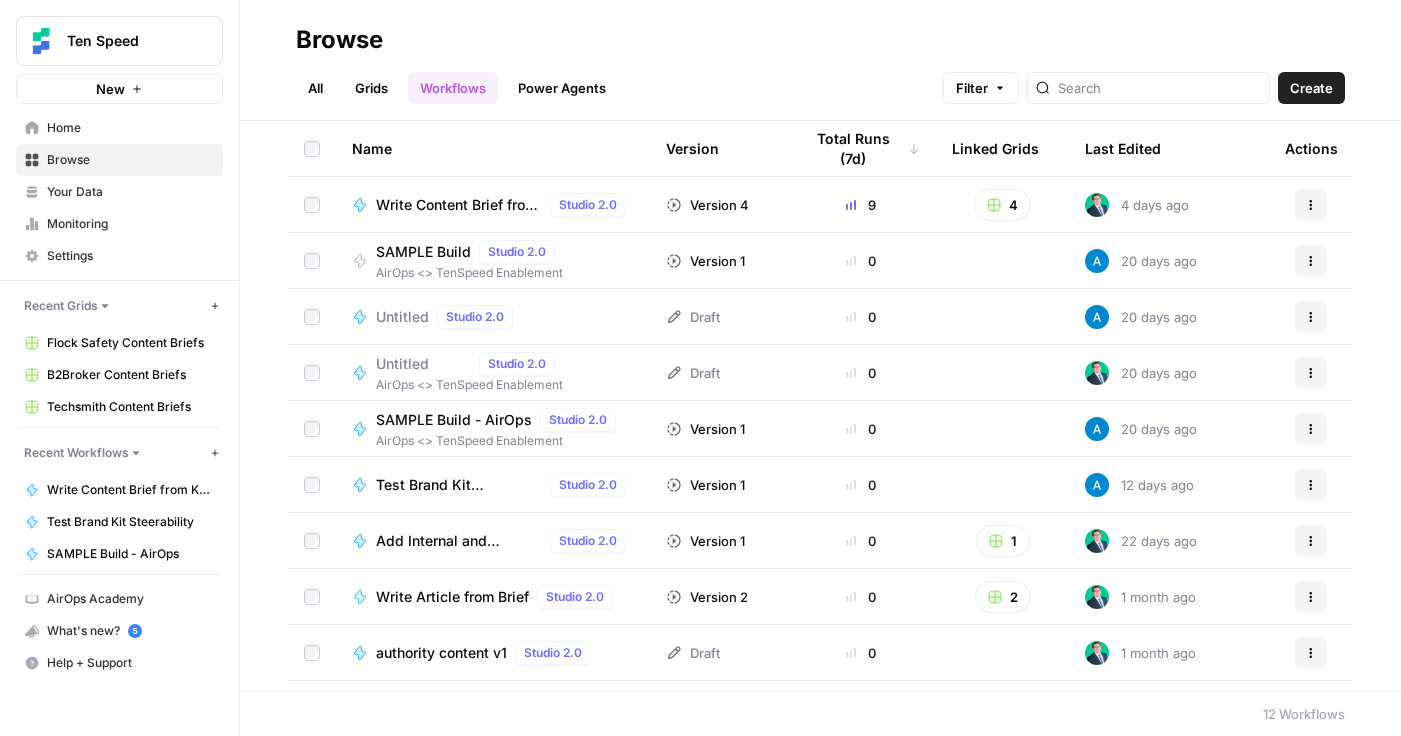 click on "Grids" at bounding box center [371, 88] 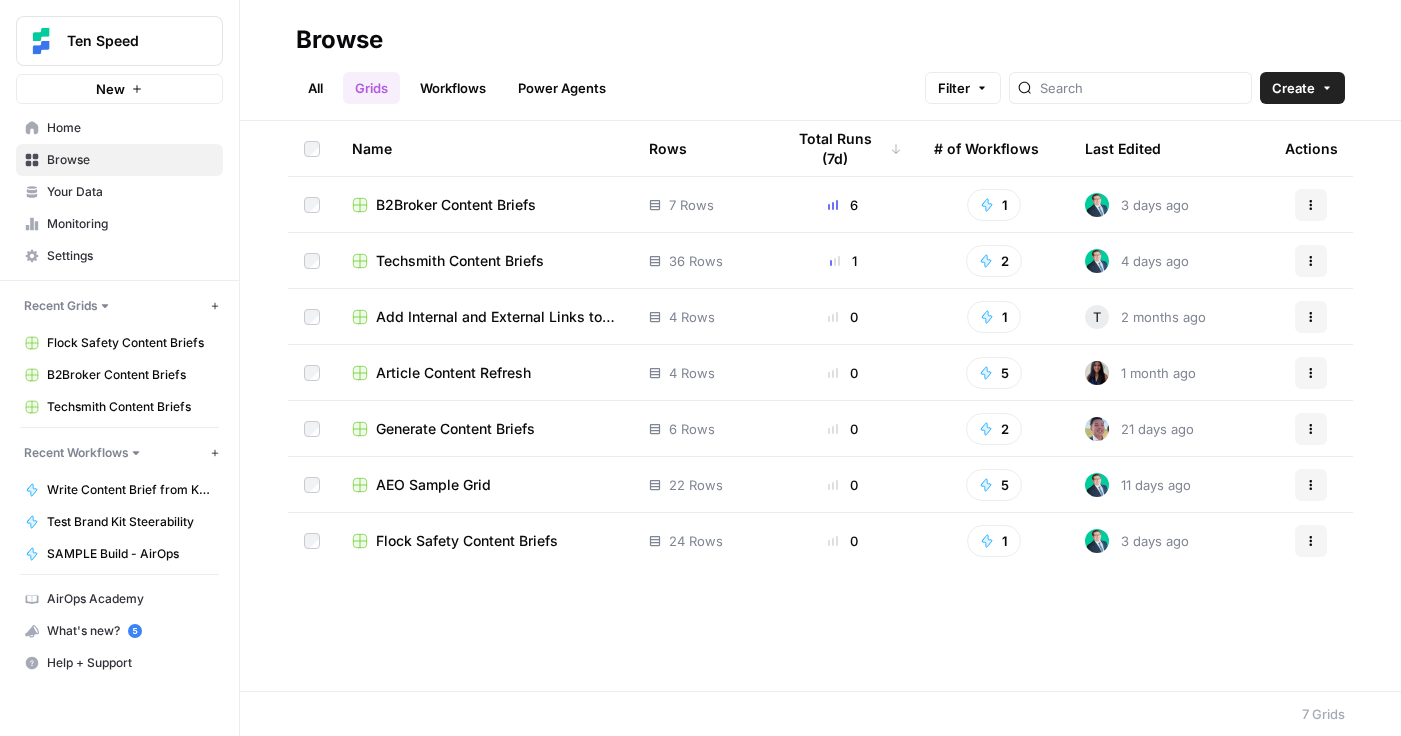click on "AEO Sample Grid" at bounding box center (433, 485) 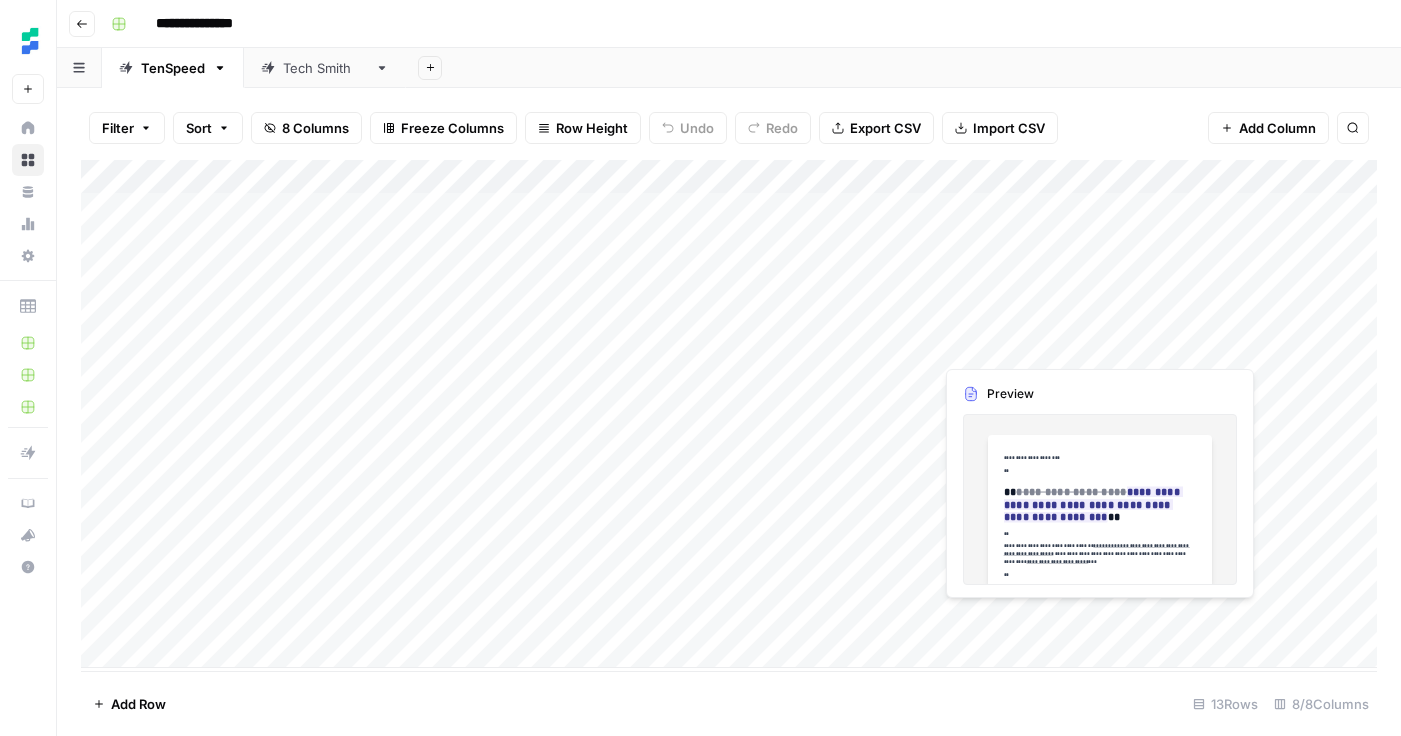 scroll, scrollTop: 0, scrollLeft: 0, axis: both 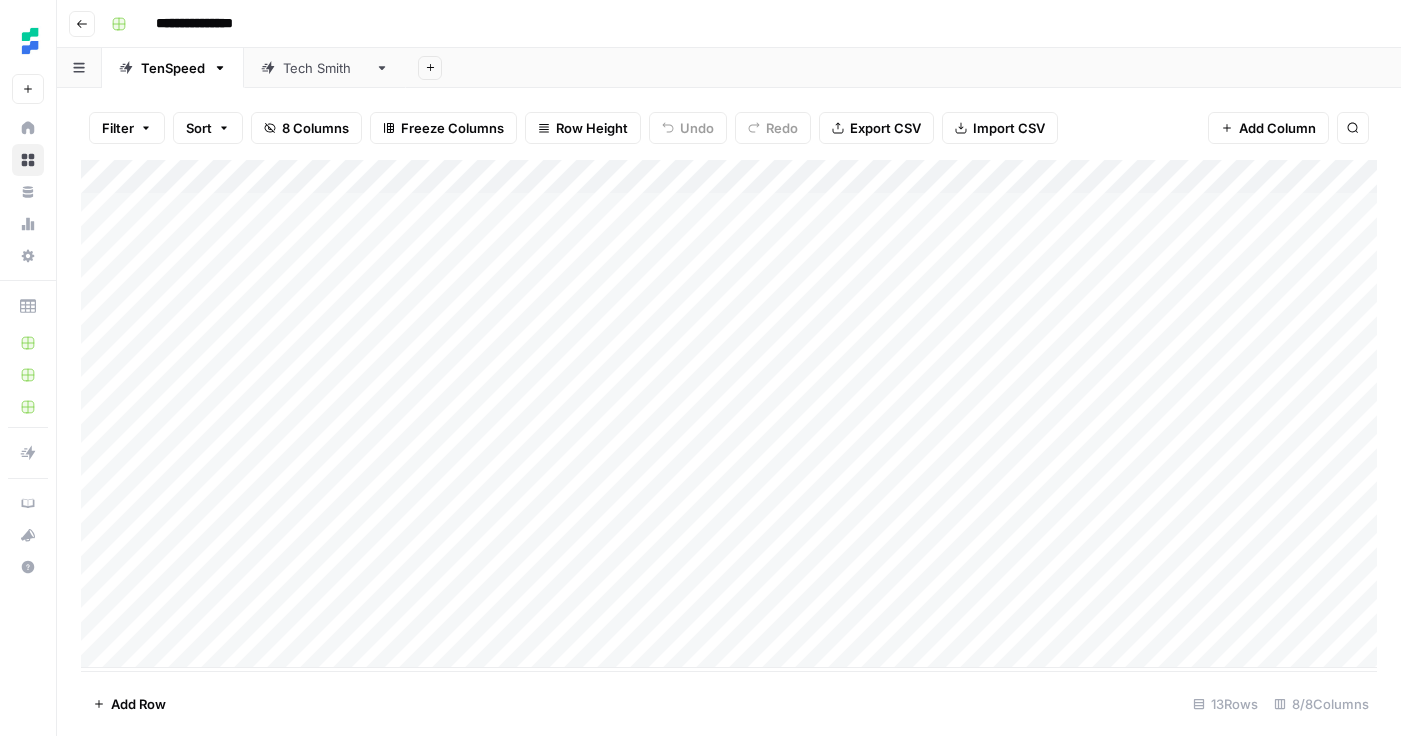 click on "Add Column" at bounding box center (729, 414) 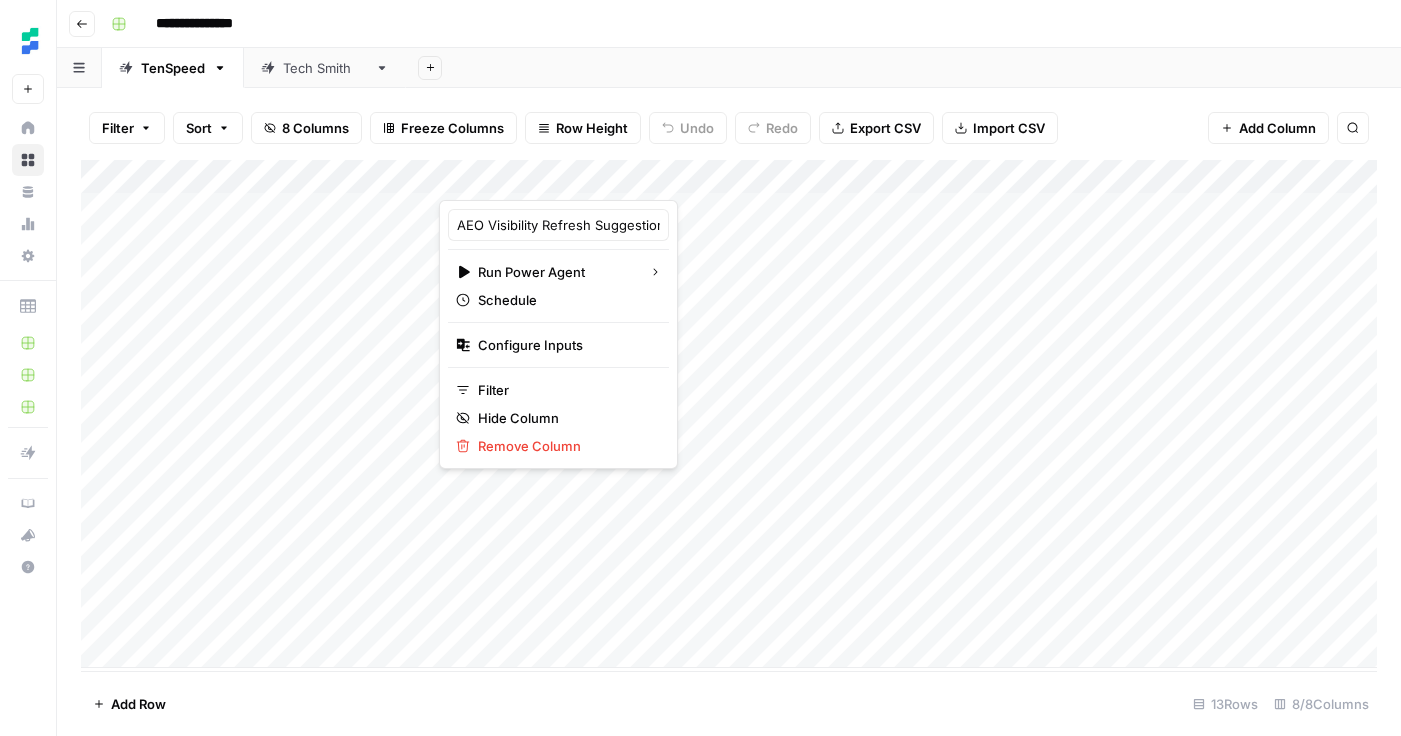 drag, startPoint x: 573, startPoint y: 239, endPoint x: 791, endPoint y: 246, distance: 218.11235 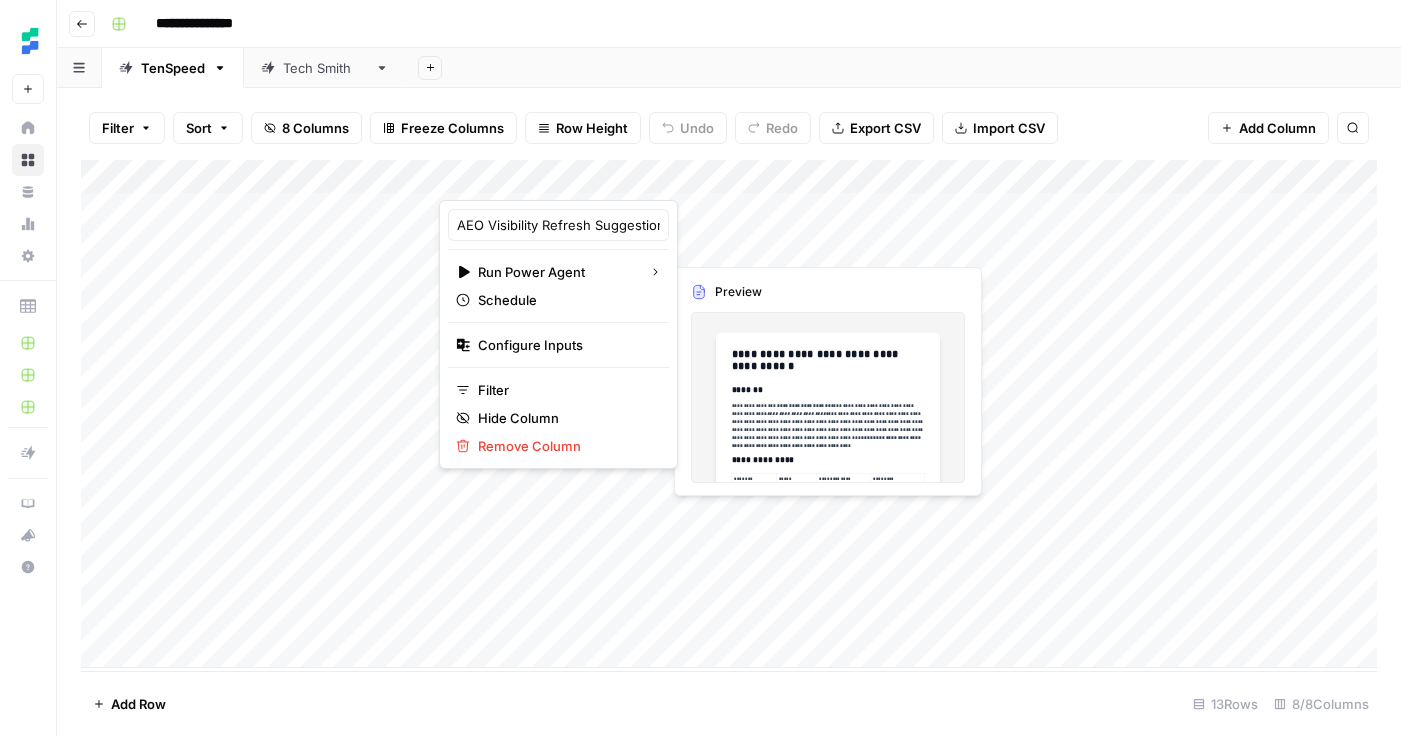 click on "AEO Visibility Refresh Suggestions - Fork" at bounding box center (558, 225) 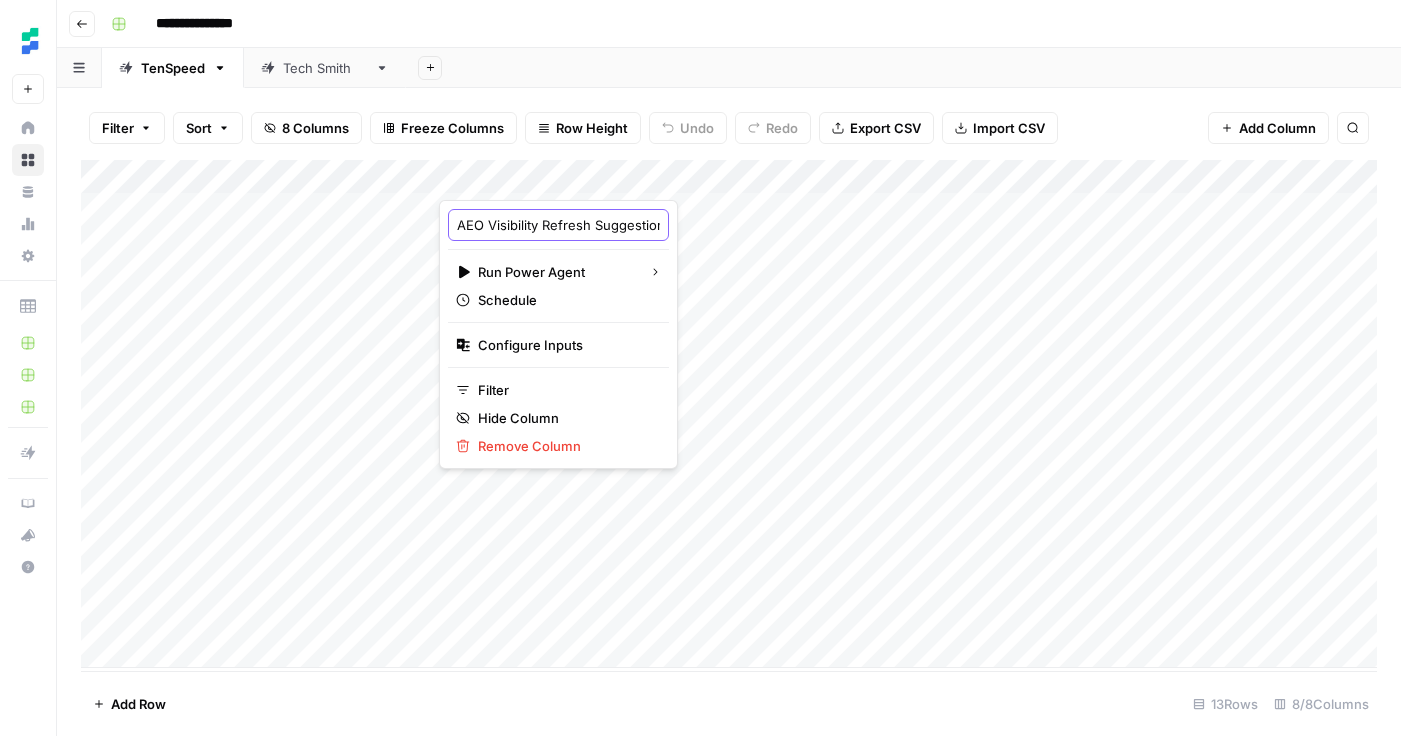 scroll, scrollTop: 0, scrollLeft: 98, axis: horizontal 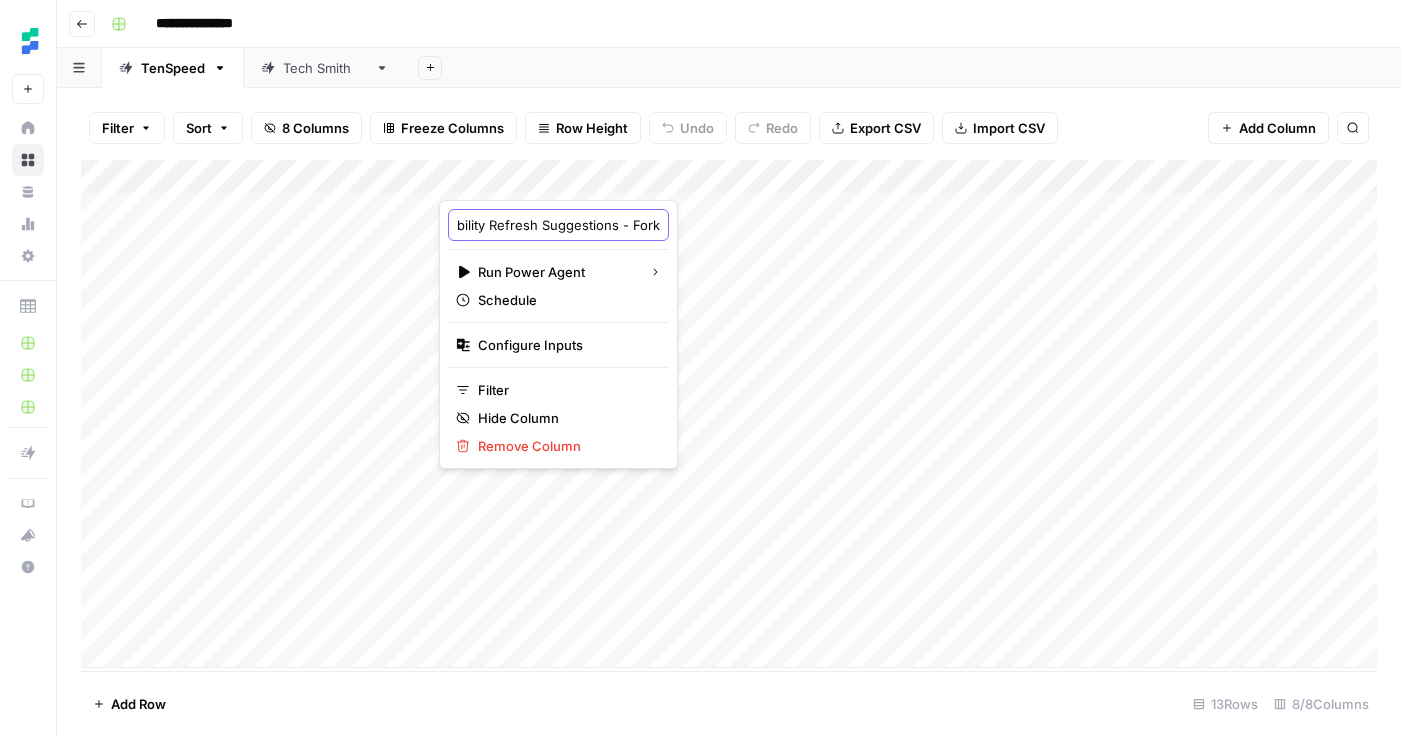 click on "AEO Visibility Refresh Suggestions - Fork" at bounding box center [558, 225] 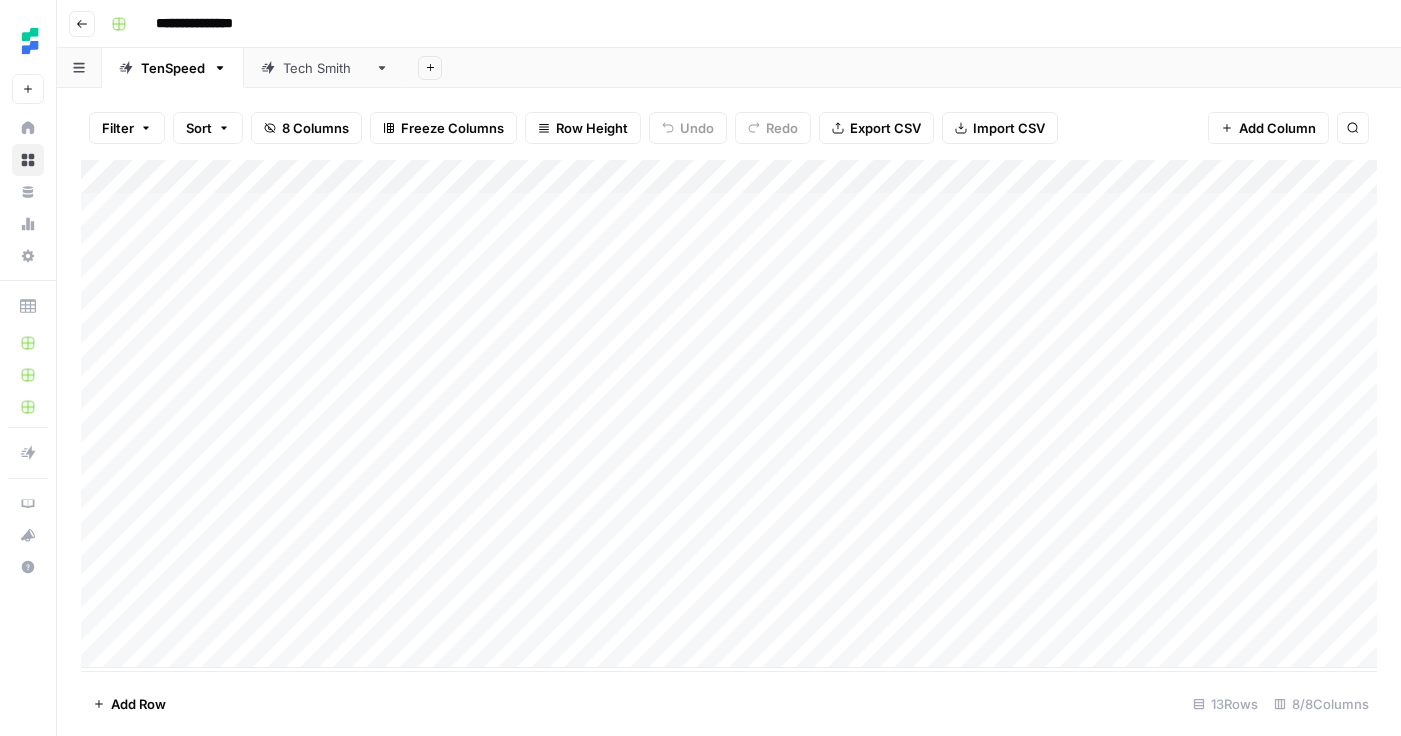 click on "Add Column" at bounding box center (729, 414) 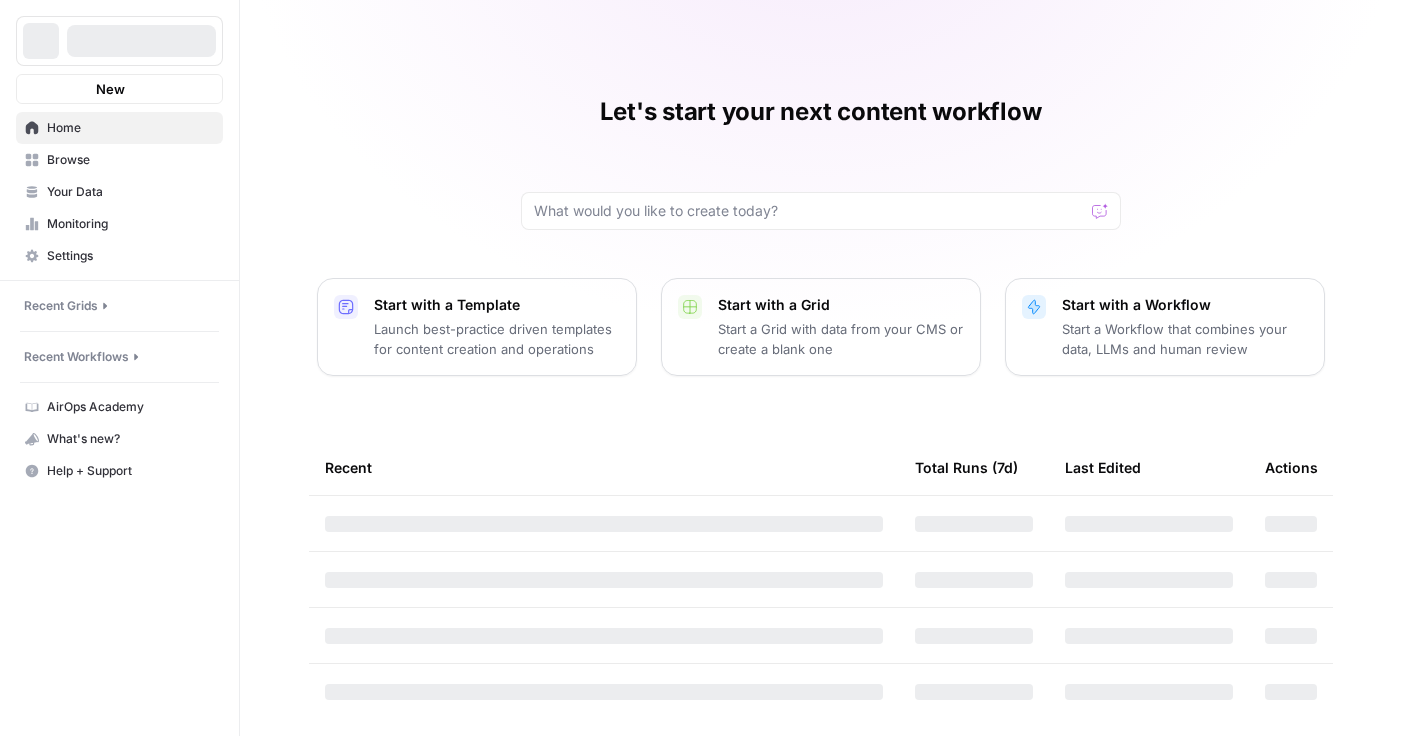 scroll, scrollTop: 0, scrollLeft: 0, axis: both 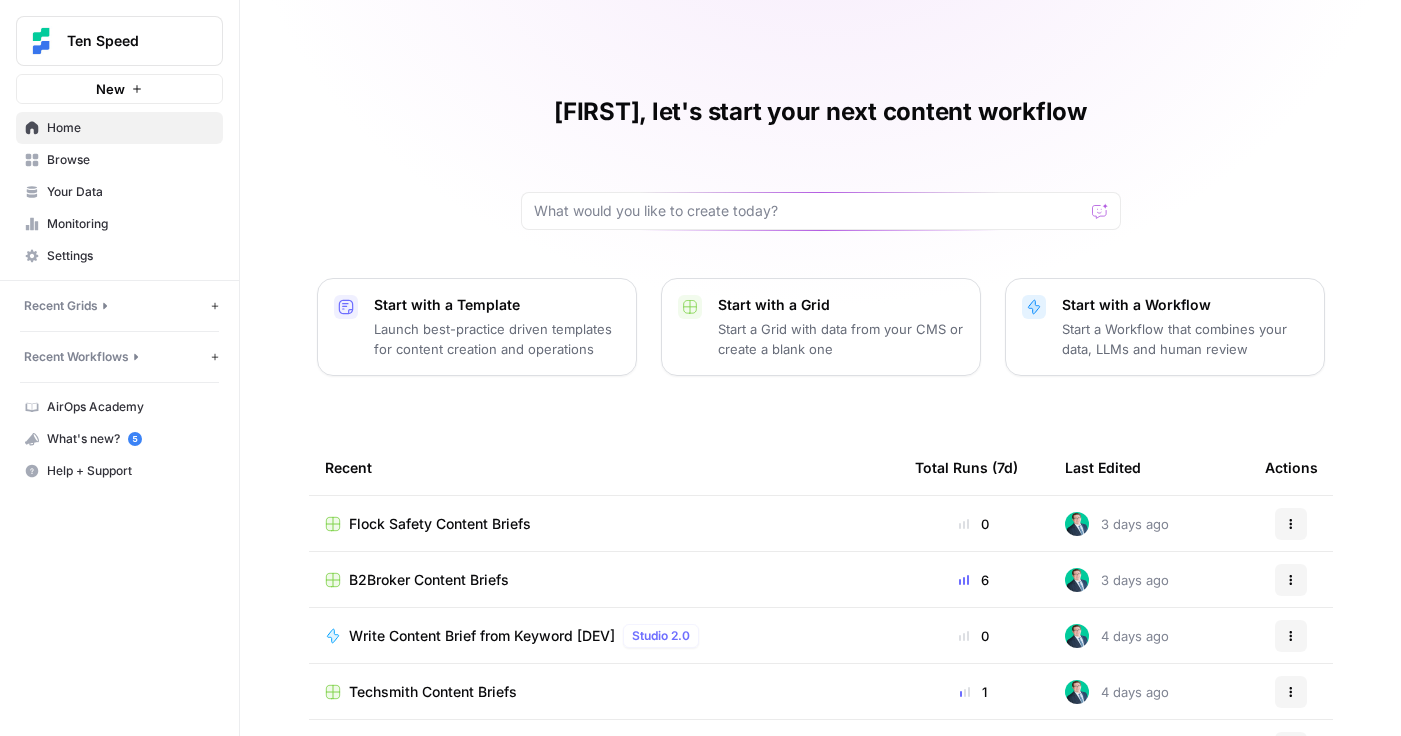 click on "Browse" at bounding box center (130, 160) 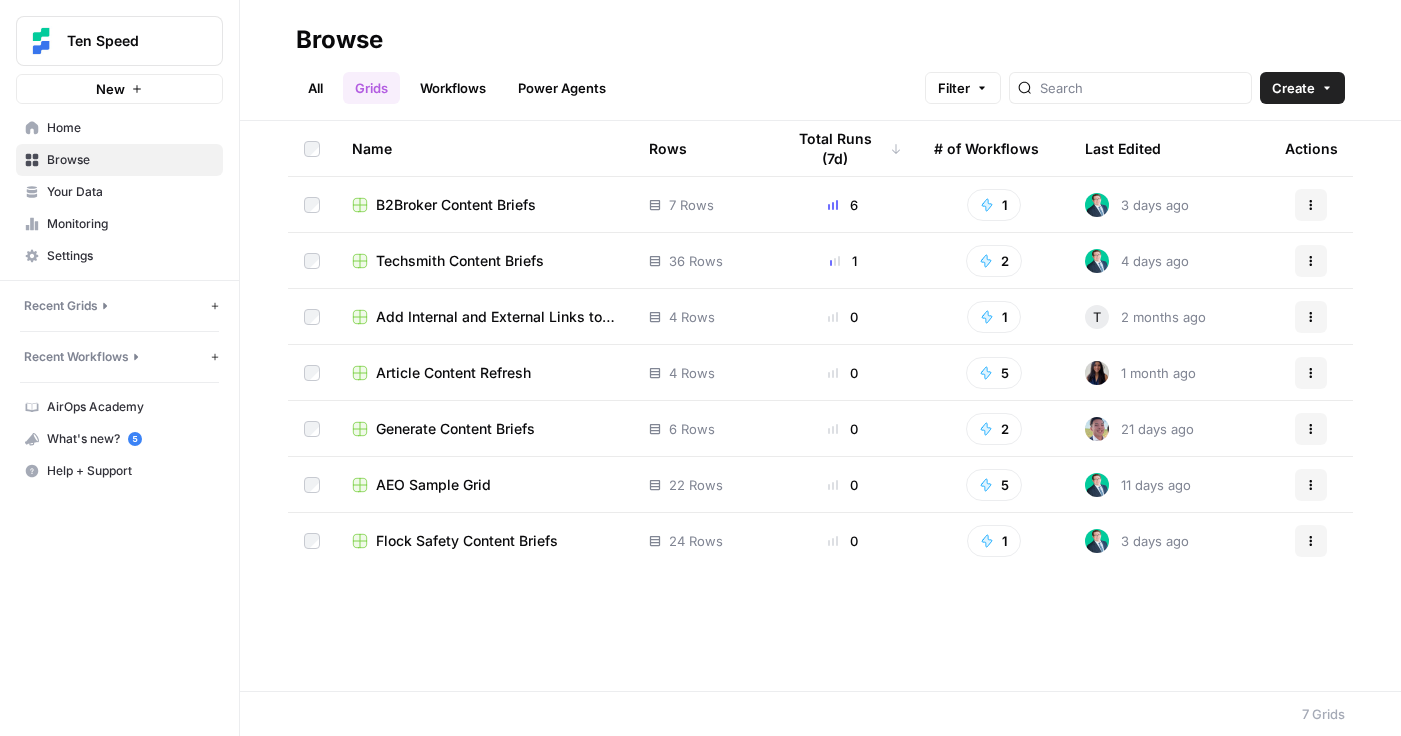 click on "Workflows" at bounding box center (453, 88) 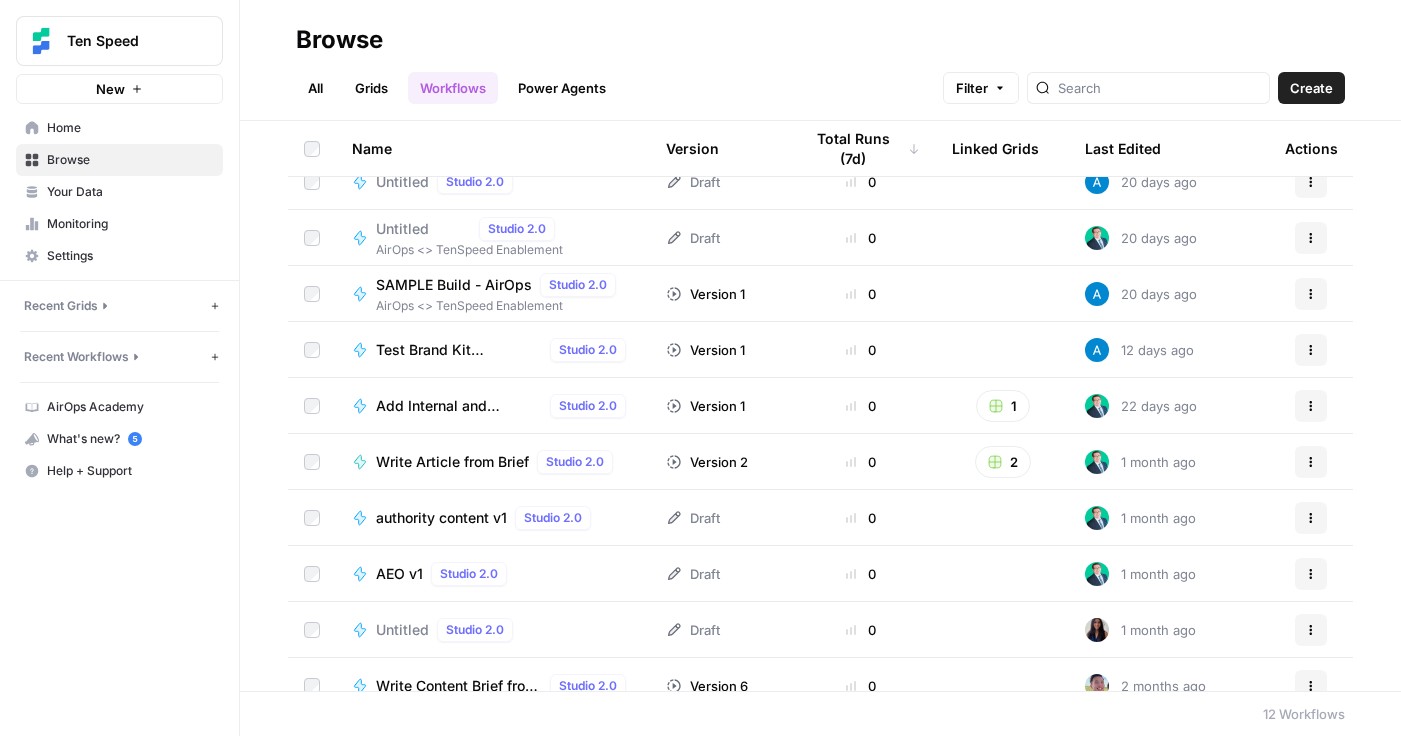 scroll, scrollTop: 158, scrollLeft: 0, axis: vertical 